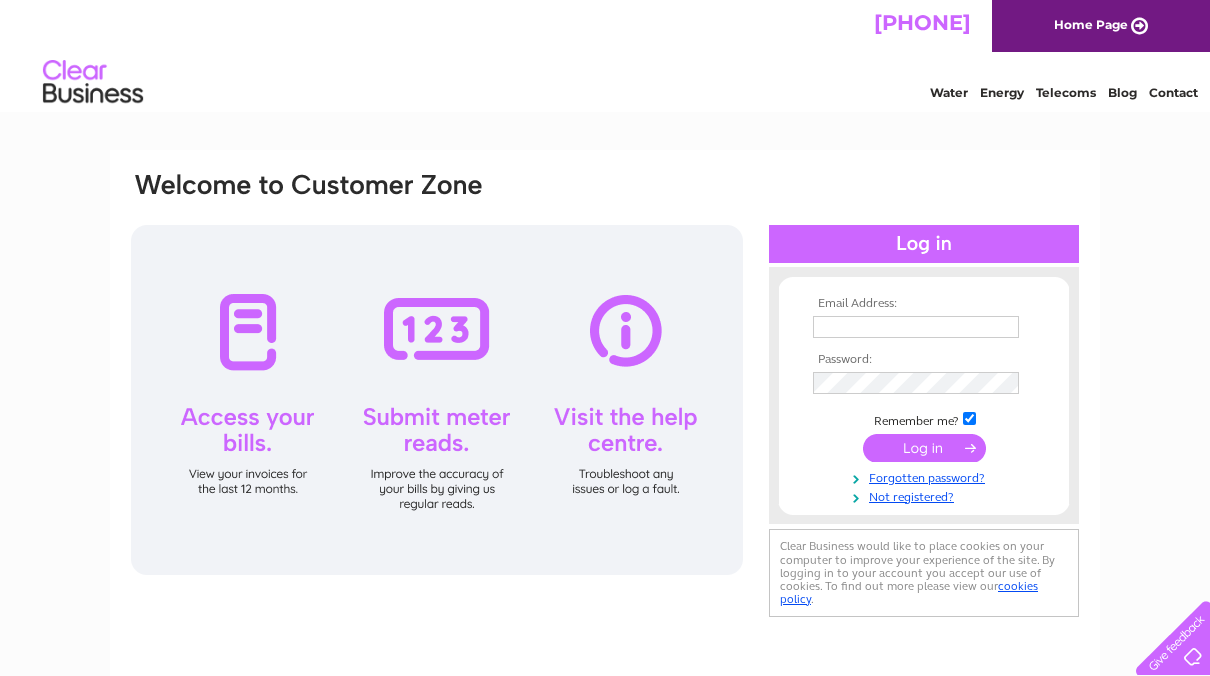 scroll, scrollTop: 0, scrollLeft: 0, axis: both 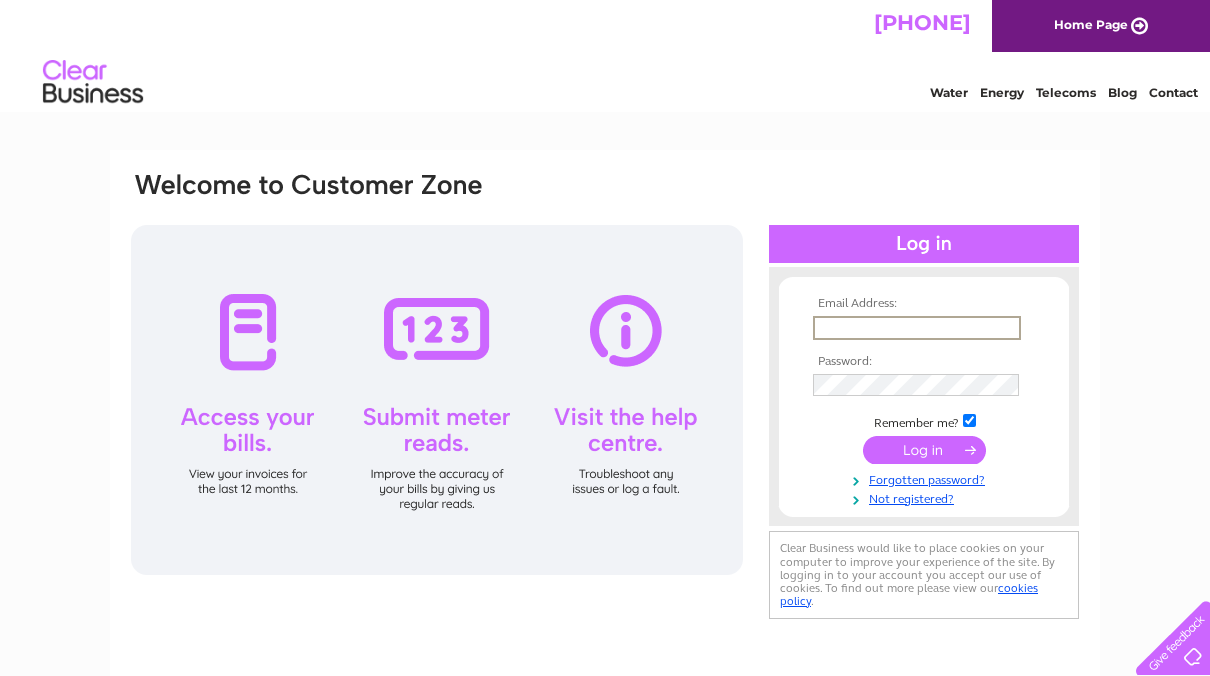 click at bounding box center [917, 328] 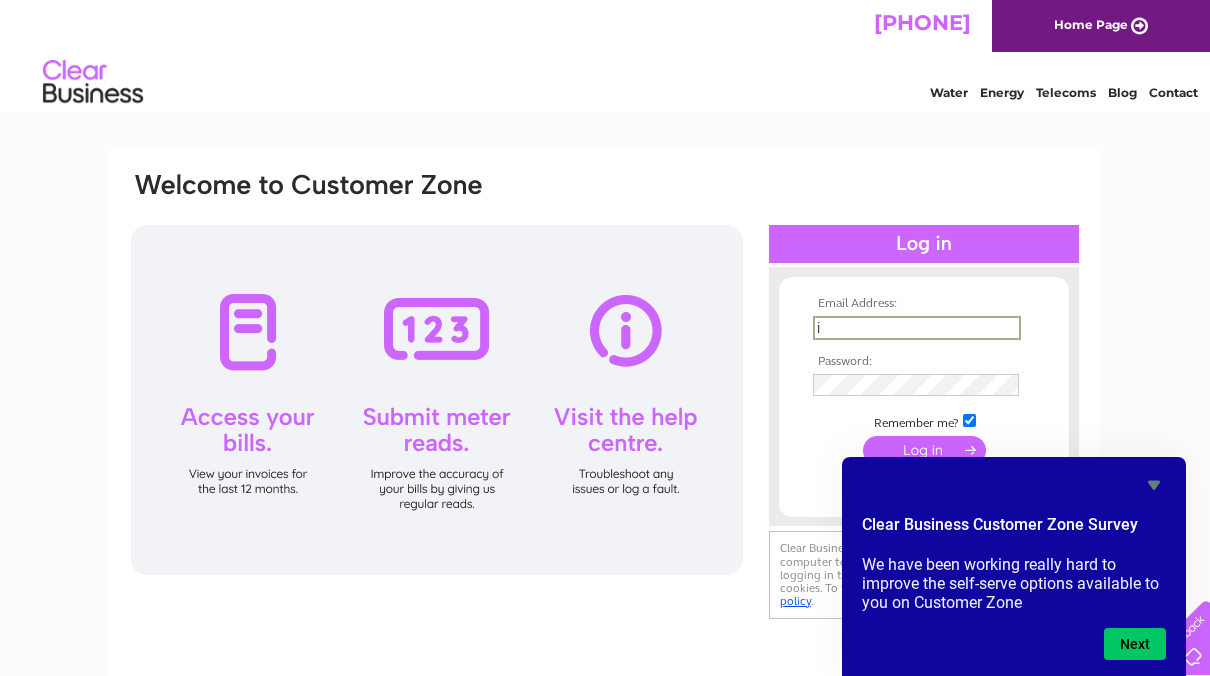 type on "ianpcowling@tiscali.co.uk" 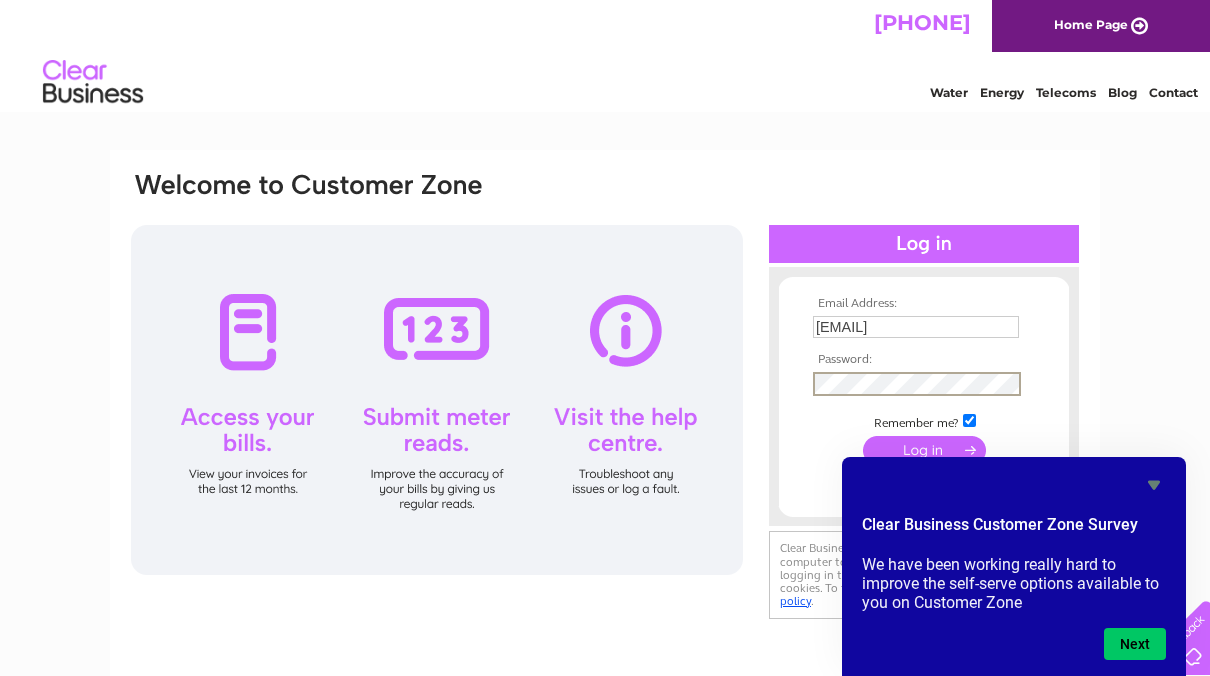 click at bounding box center [924, 450] 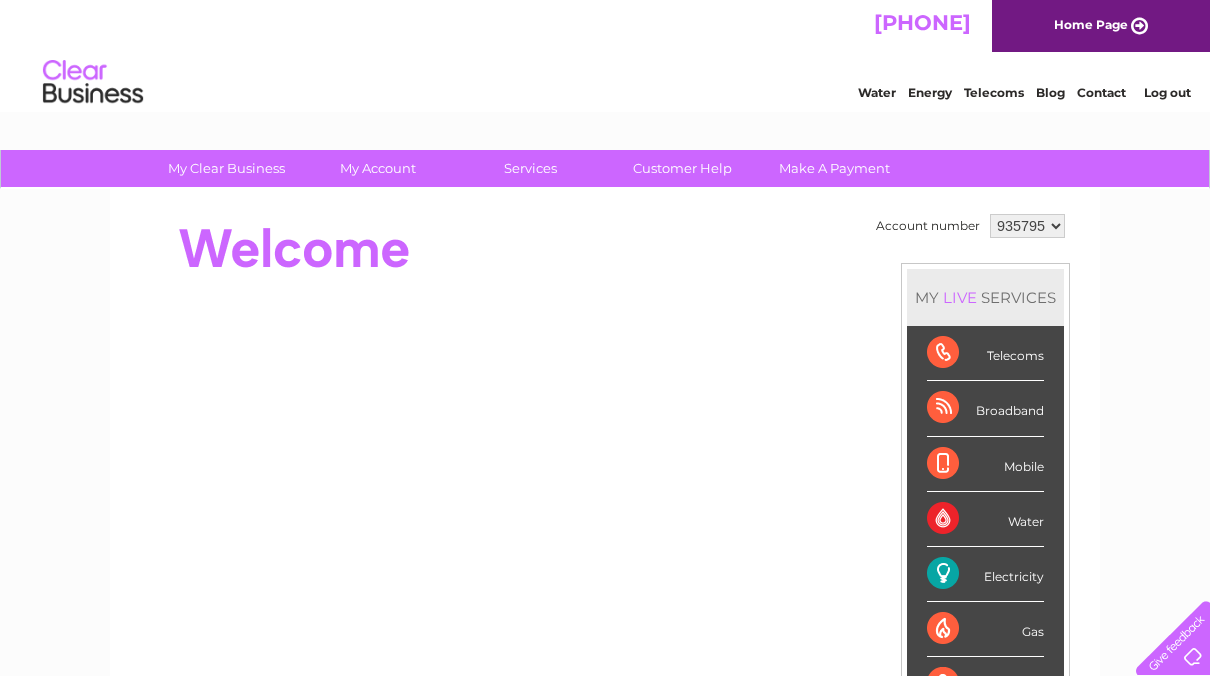 scroll, scrollTop: 0, scrollLeft: 0, axis: both 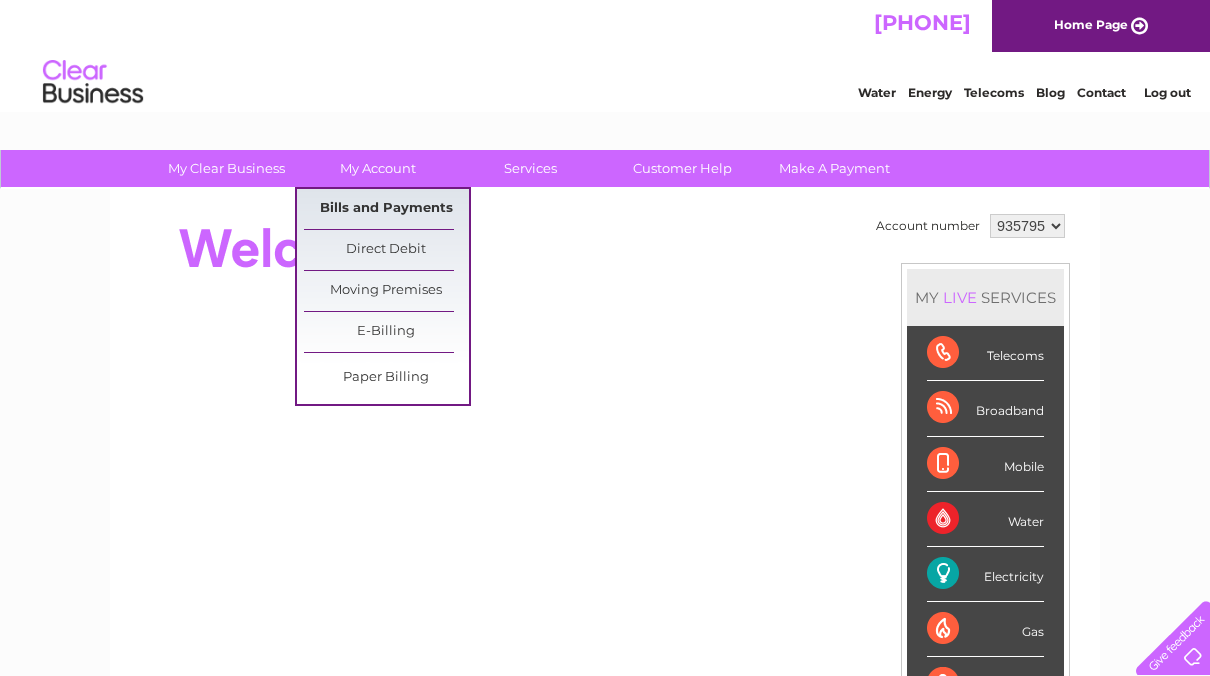 click on "Bills and Payments" at bounding box center (386, 209) 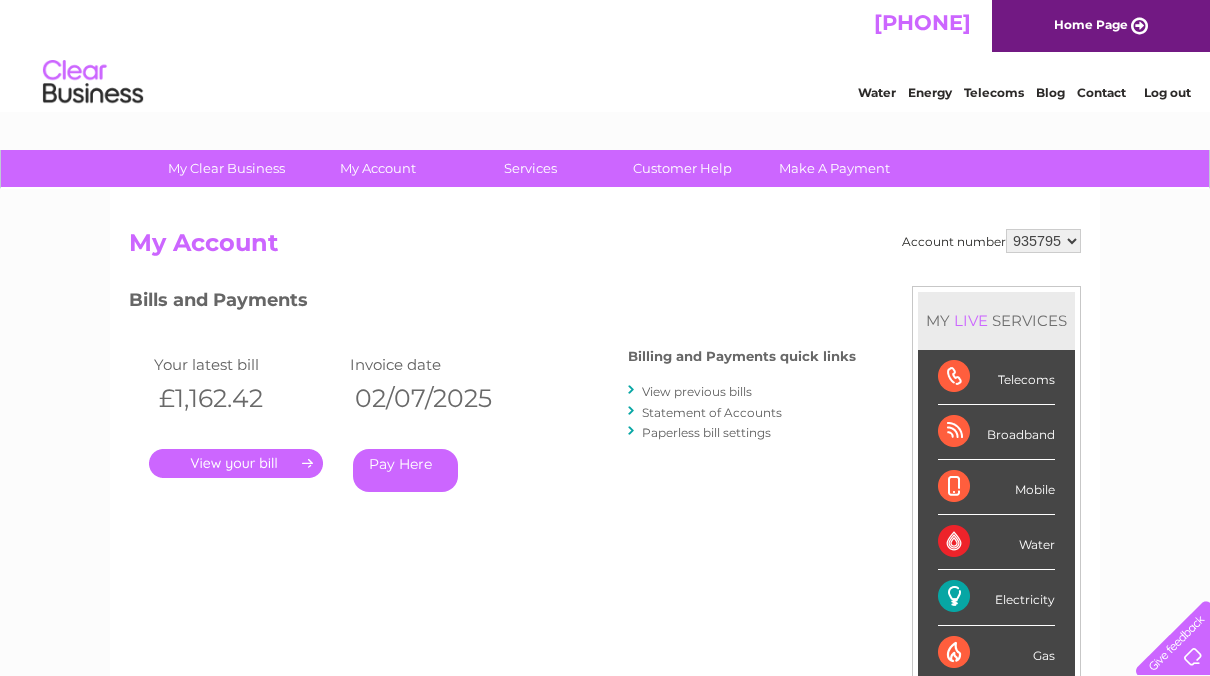 scroll, scrollTop: 0, scrollLeft: 0, axis: both 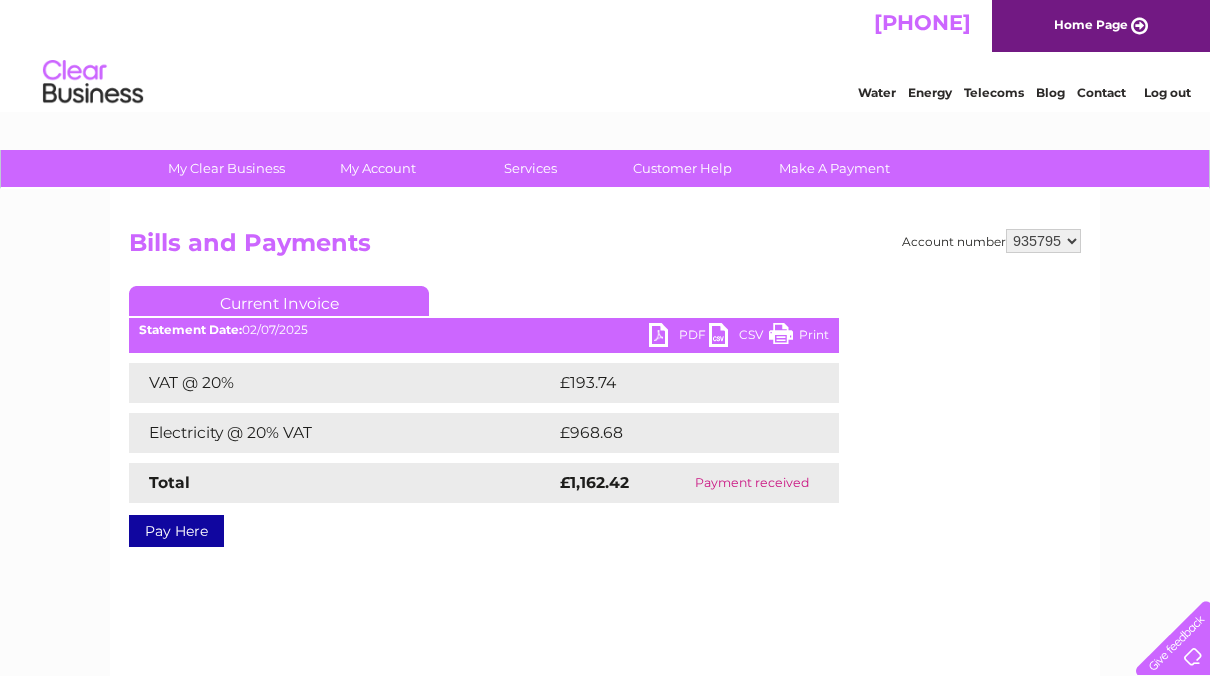 click on "PDF" at bounding box center [679, 337] 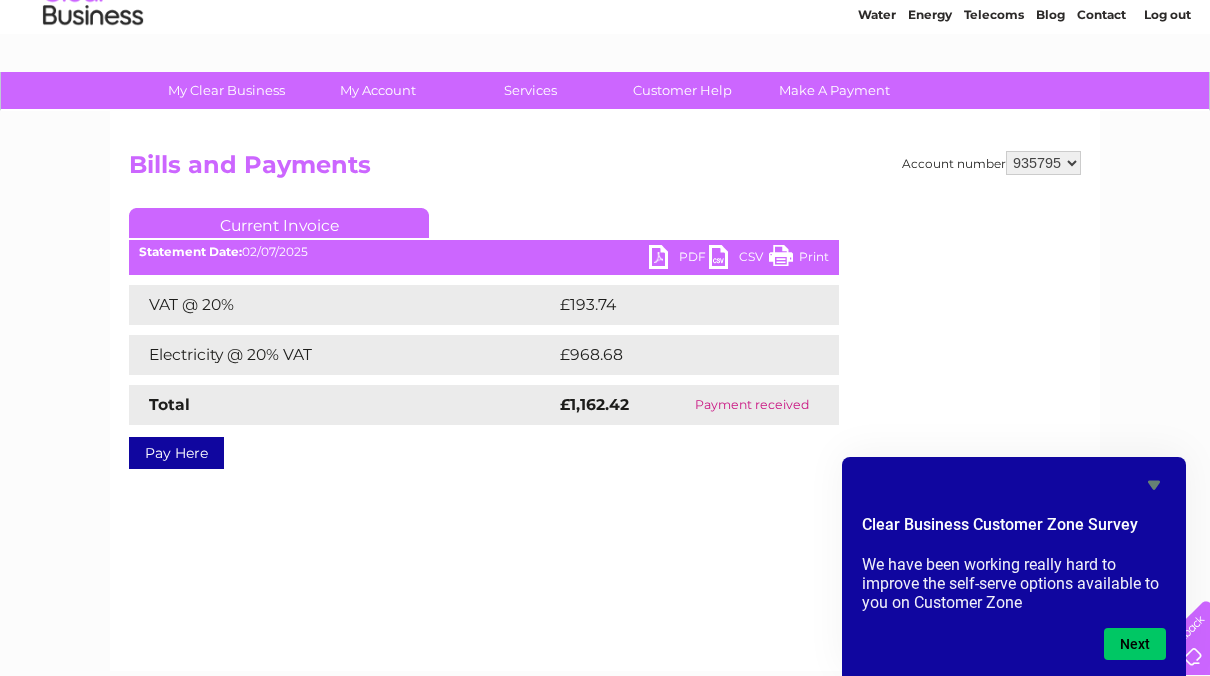 scroll, scrollTop: 0, scrollLeft: 0, axis: both 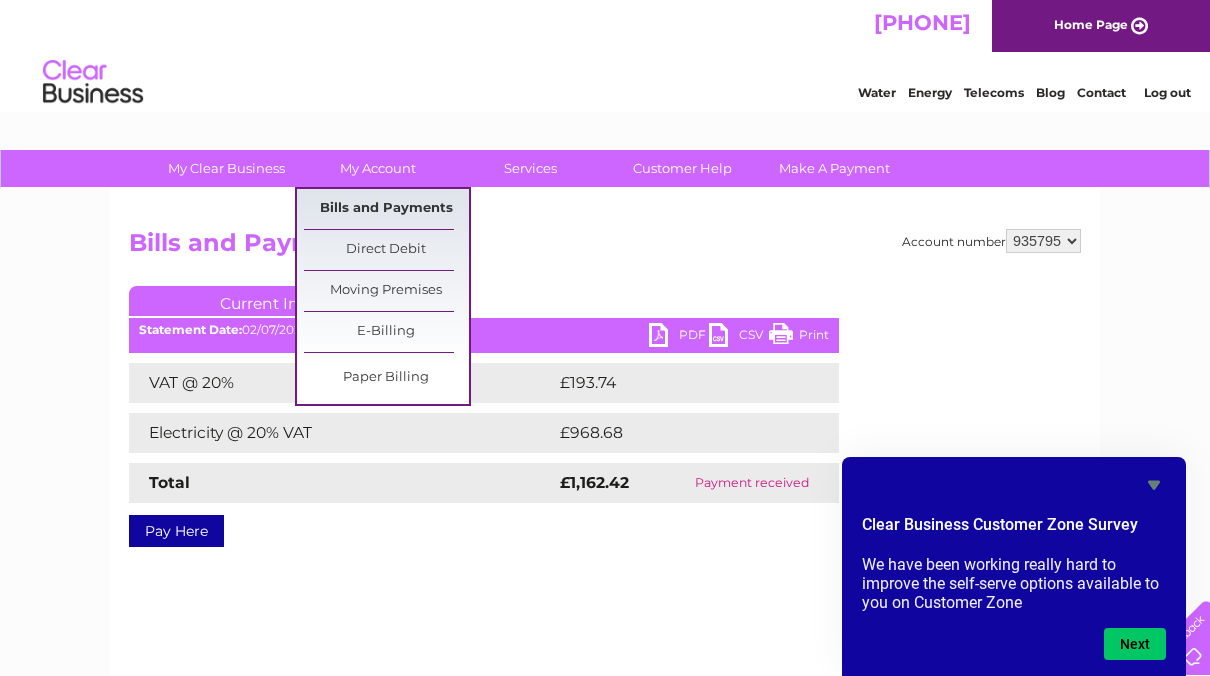 click on "Bills and Payments" at bounding box center [386, 209] 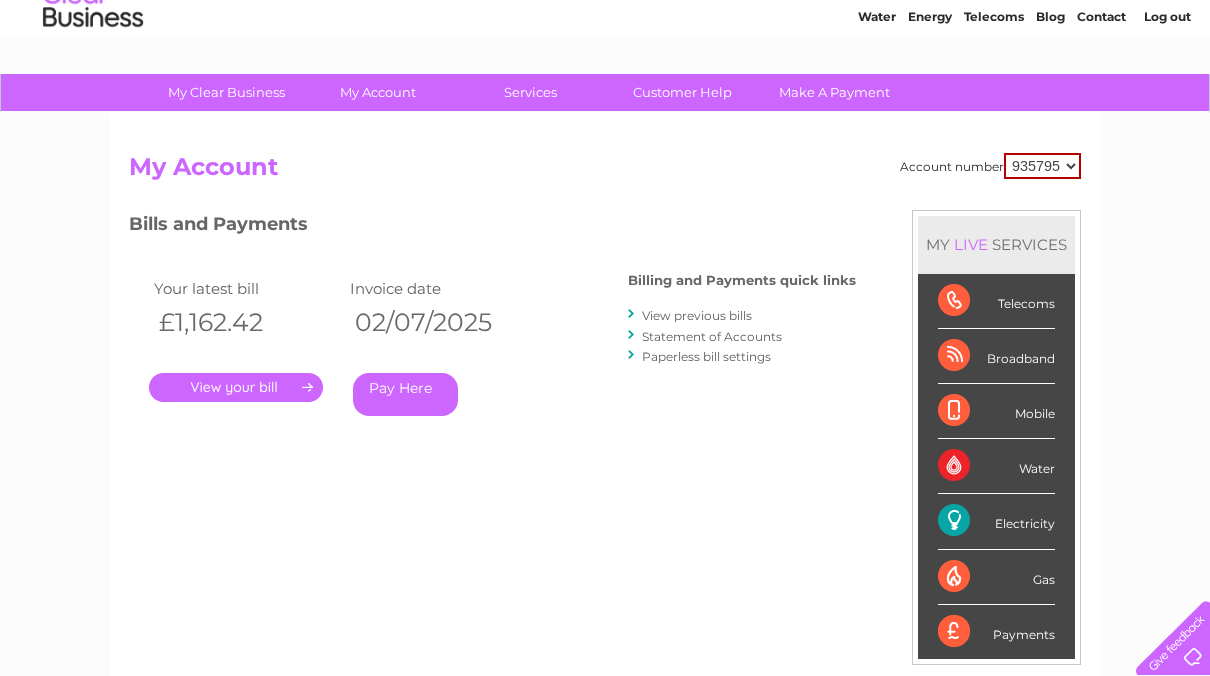 scroll, scrollTop: 200, scrollLeft: 0, axis: vertical 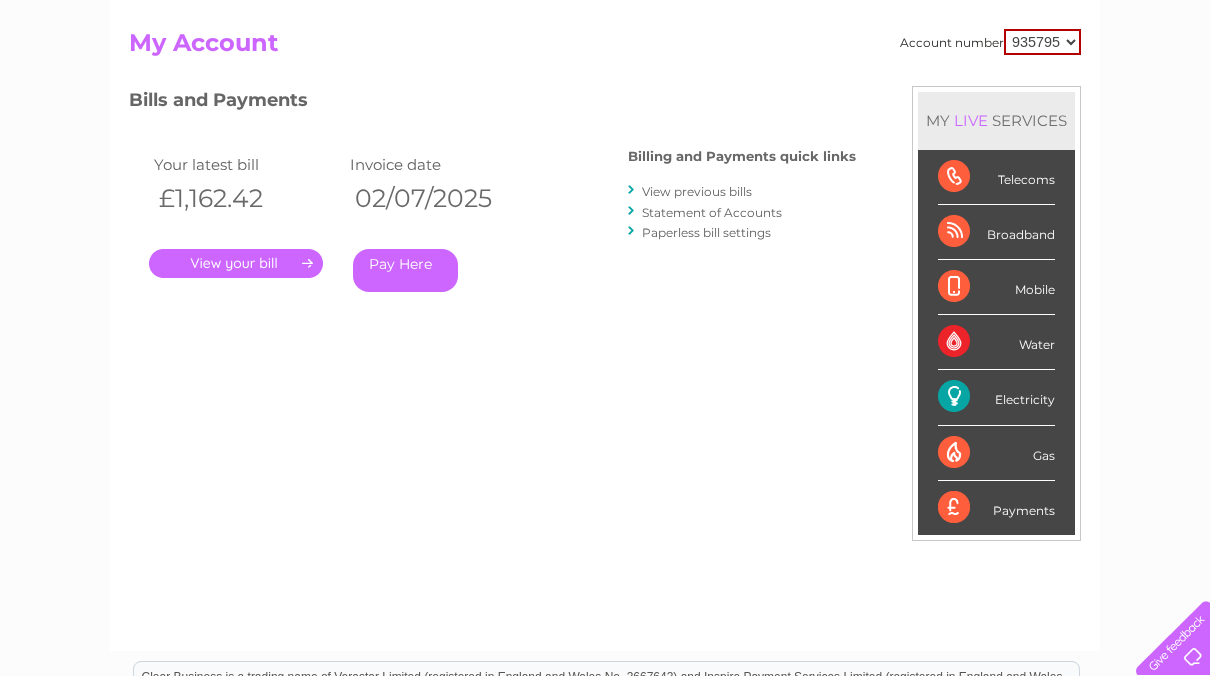 click on "View previous bills" at bounding box center [697, 191] 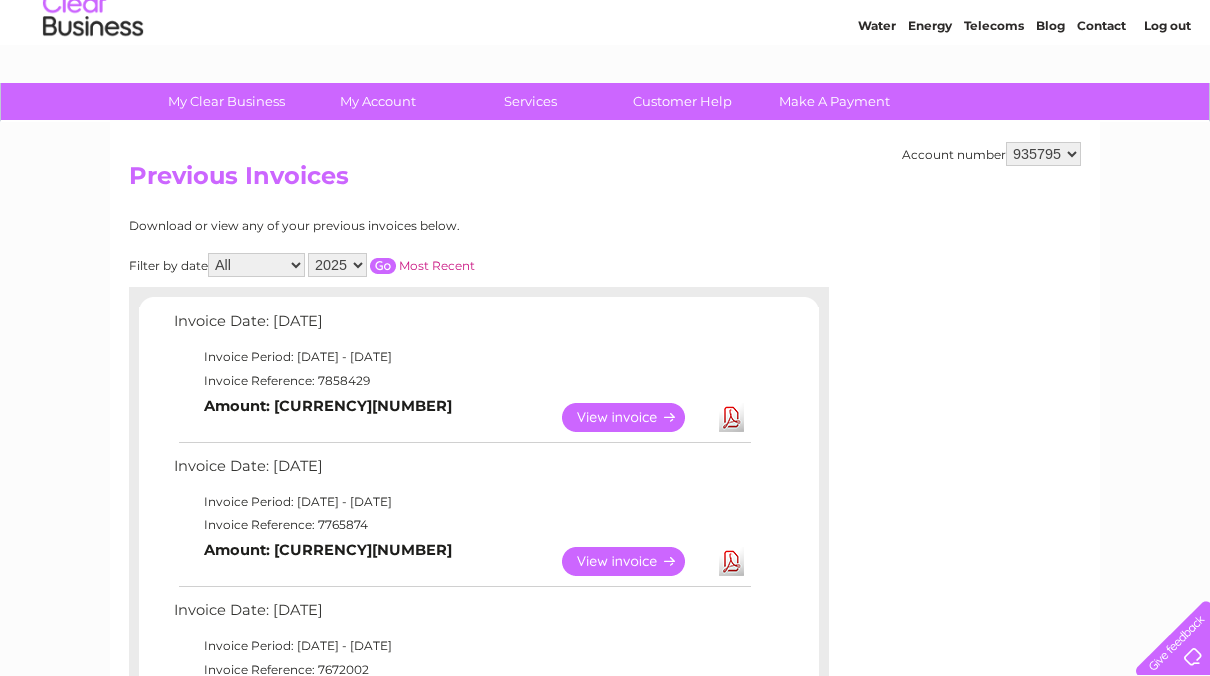 scroll, scrollTop: 200, scrollLeft: 0, axis: vertical 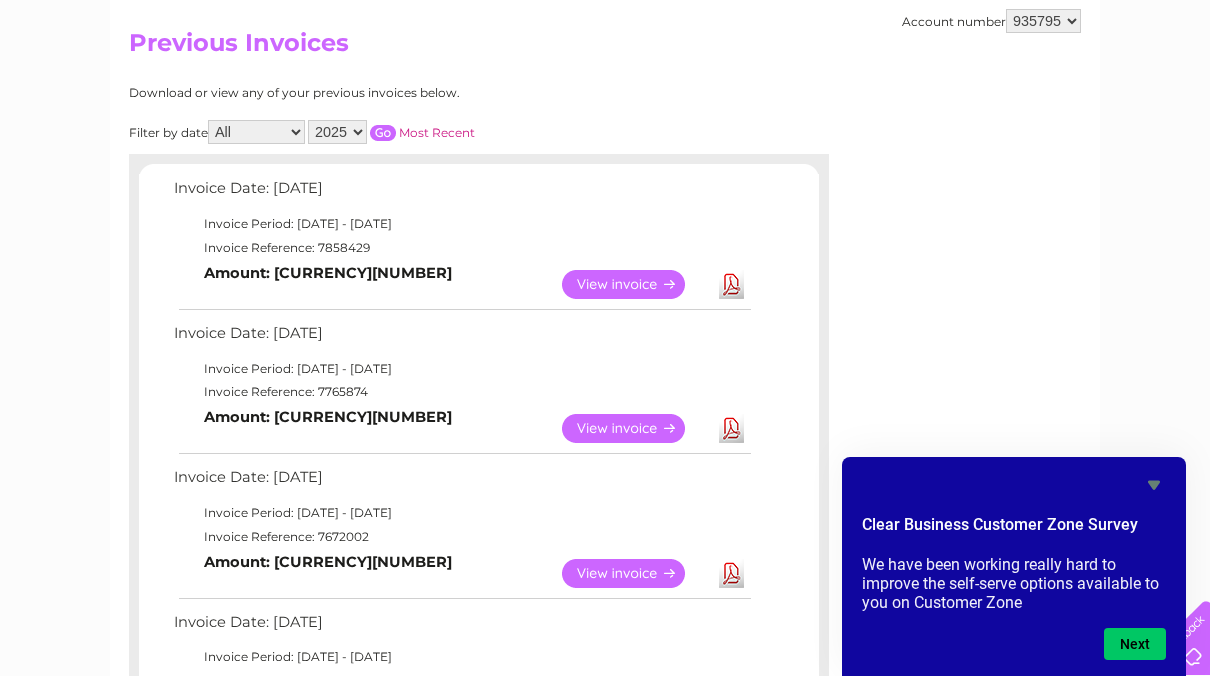click on "View" at bounding box center [635, 428] 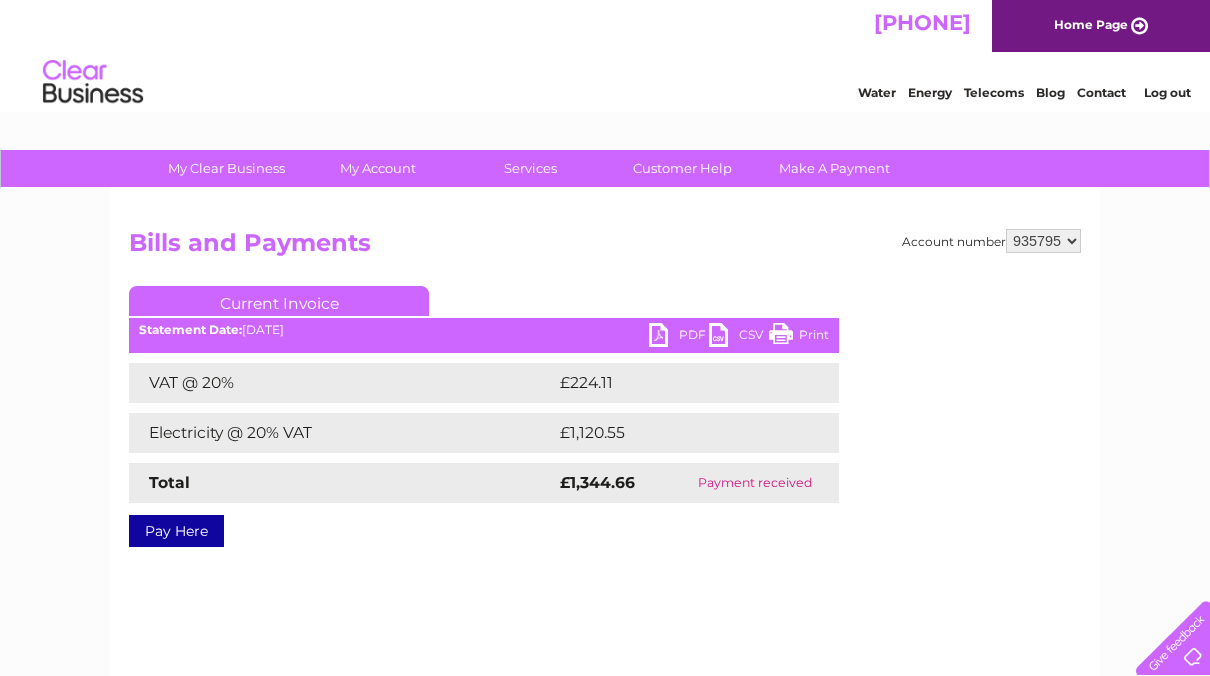 scroll, scrollTop: 0, scrollLeft: 0, axis: both 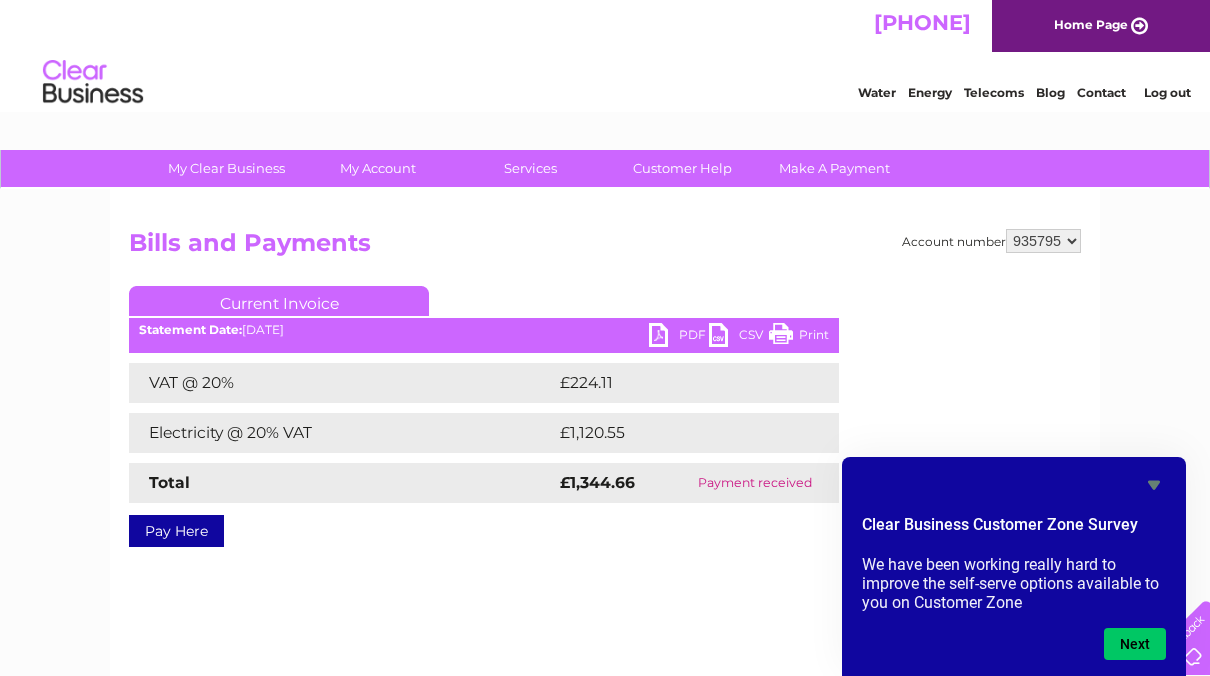 click on "[PHONE]
Home Page" at bounding box center (605, 26) 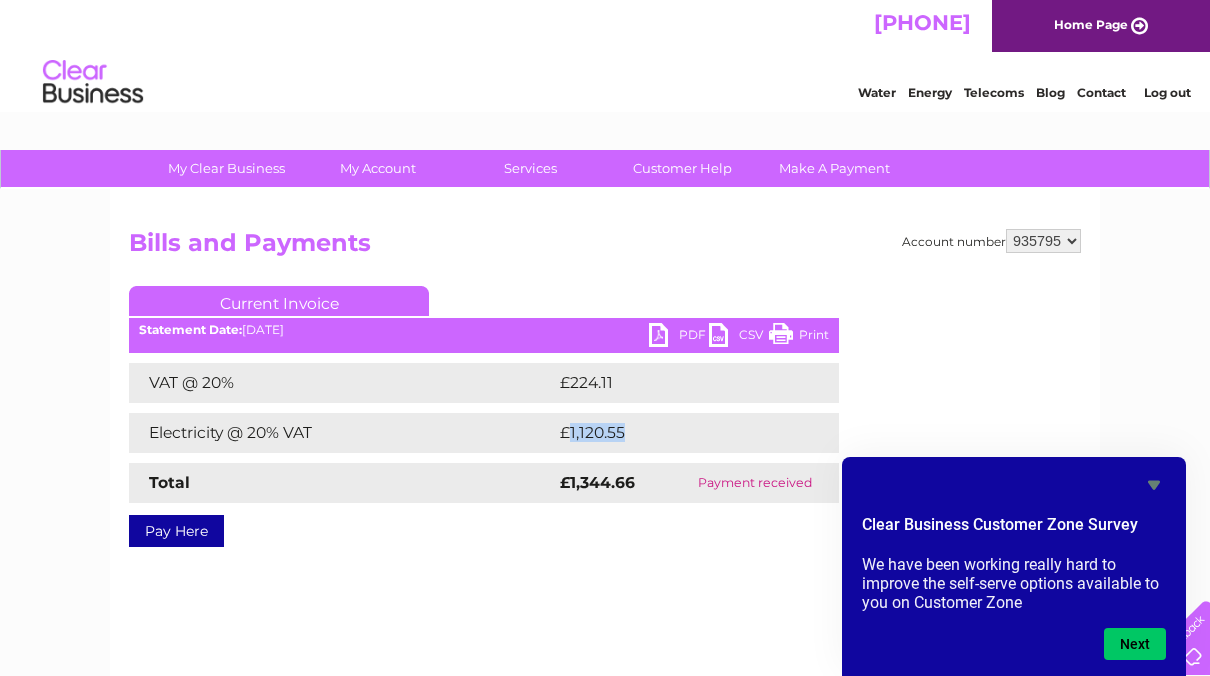drag, startPoint x: 624, startPoint y: 432, endPoint x: 566, endPoint y: 429, distance: 58.077534 